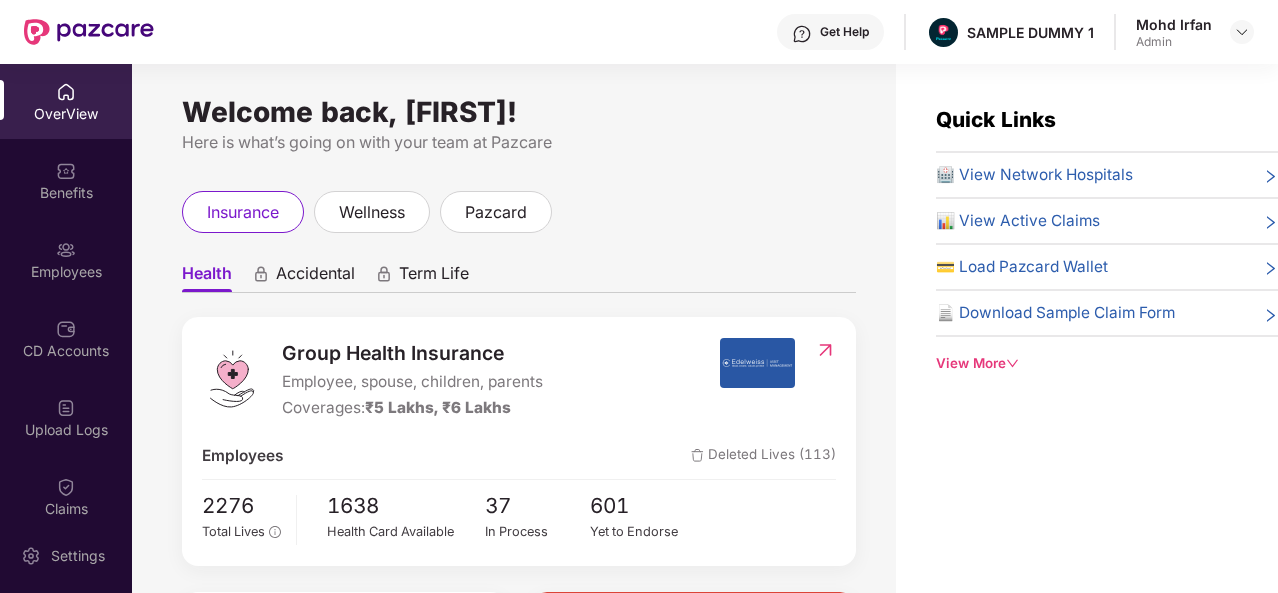 scroll, scrollTop: 0, scrollLeft: 0, axis: both 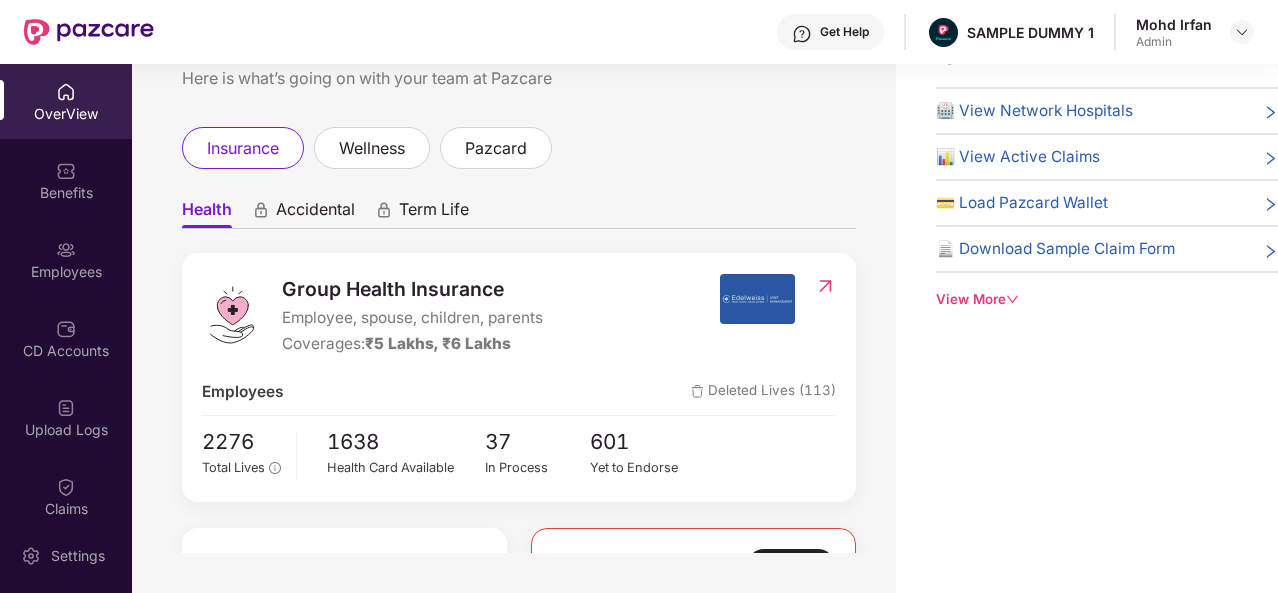 click 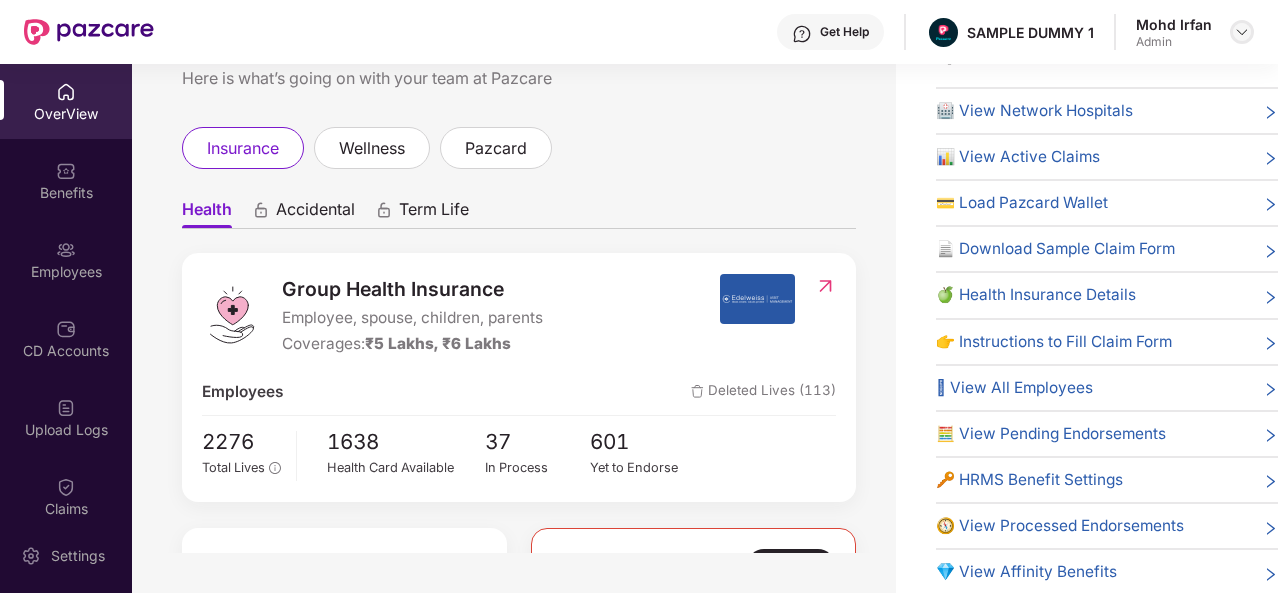 click at bounding box center [1242, 32] 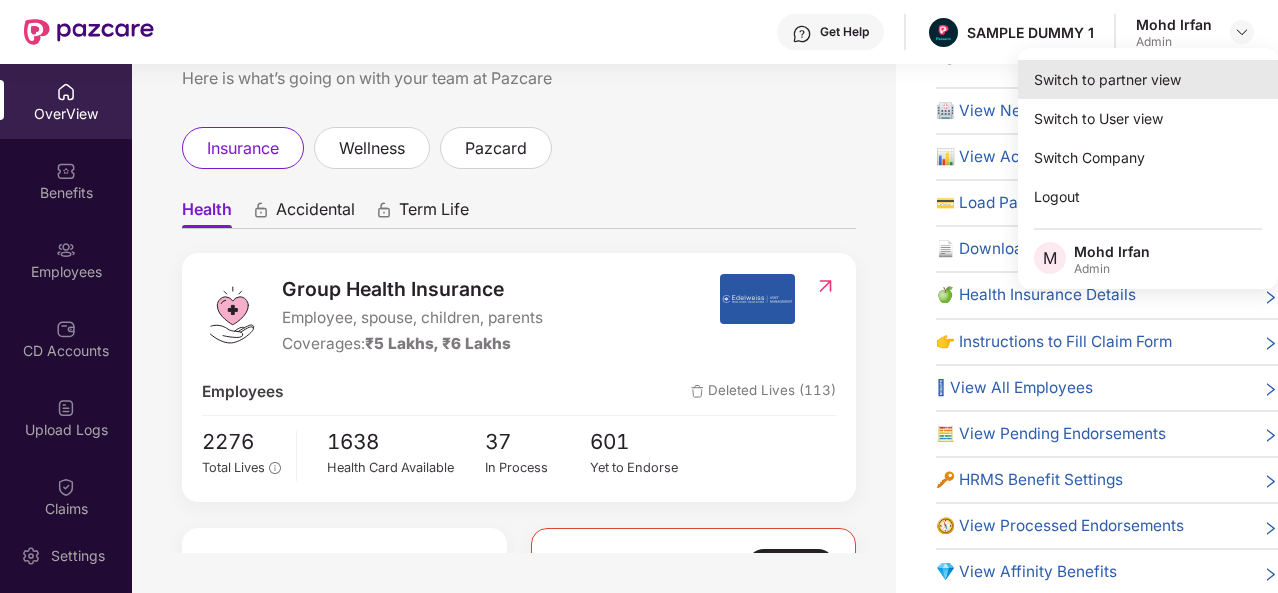 click on "Switch to partner view" at bounding box center (1148, 79) 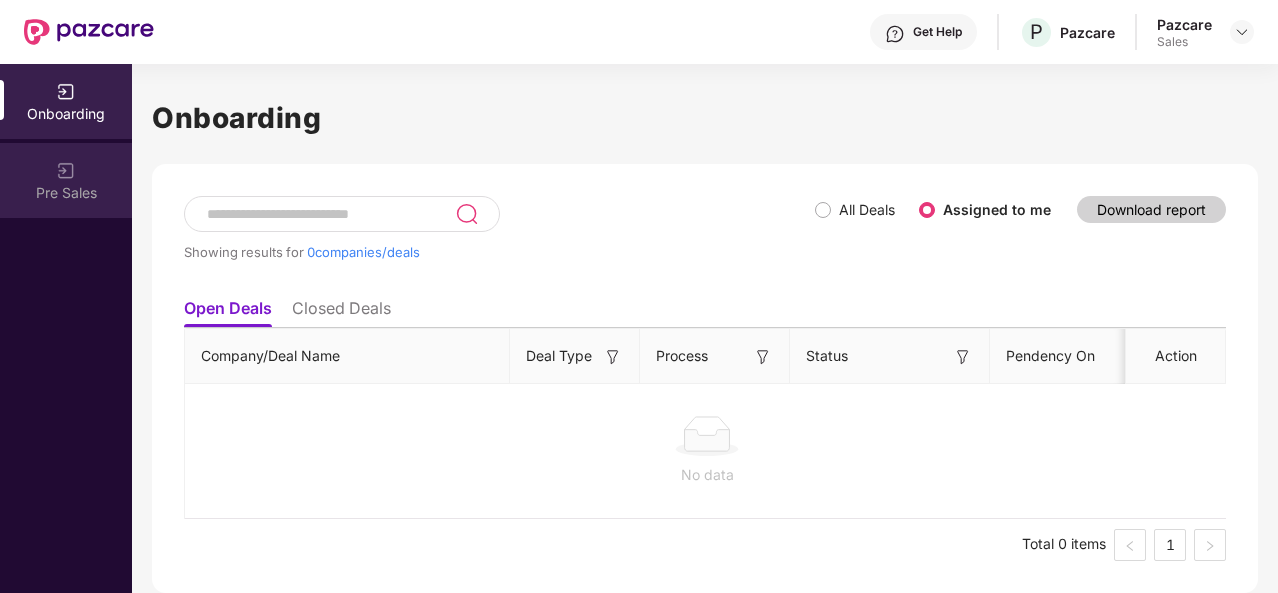 click on "Pre Sales" at bounding box center [66, 193] 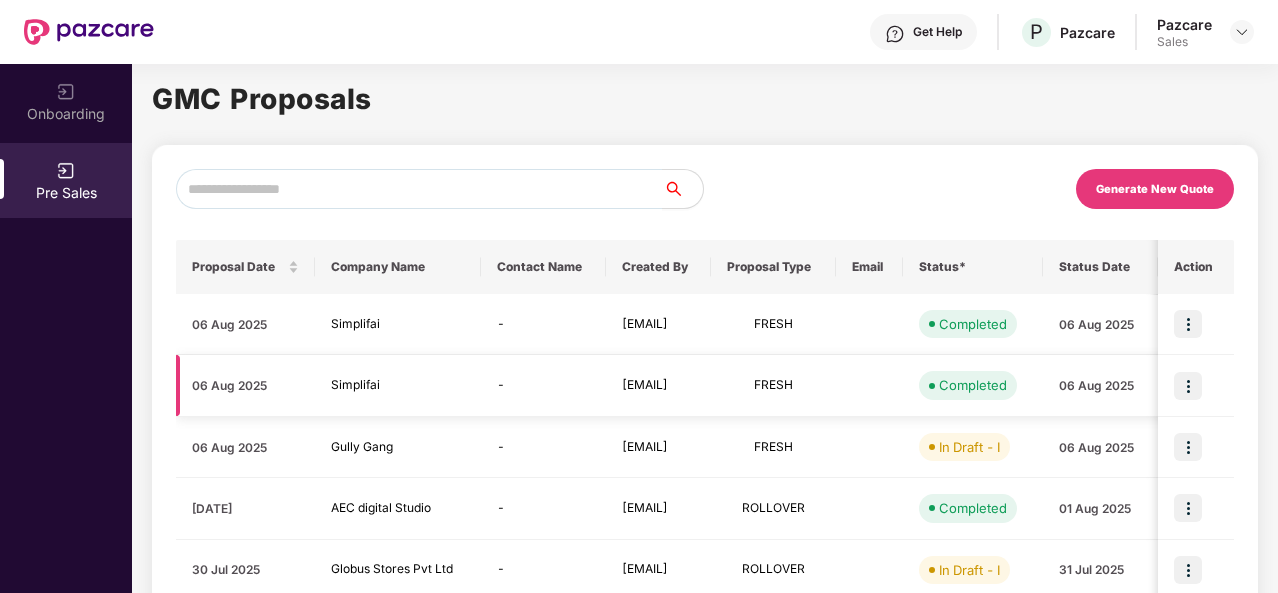 scroll, scrollTop: 0, scrollLeft: 0, axis: both 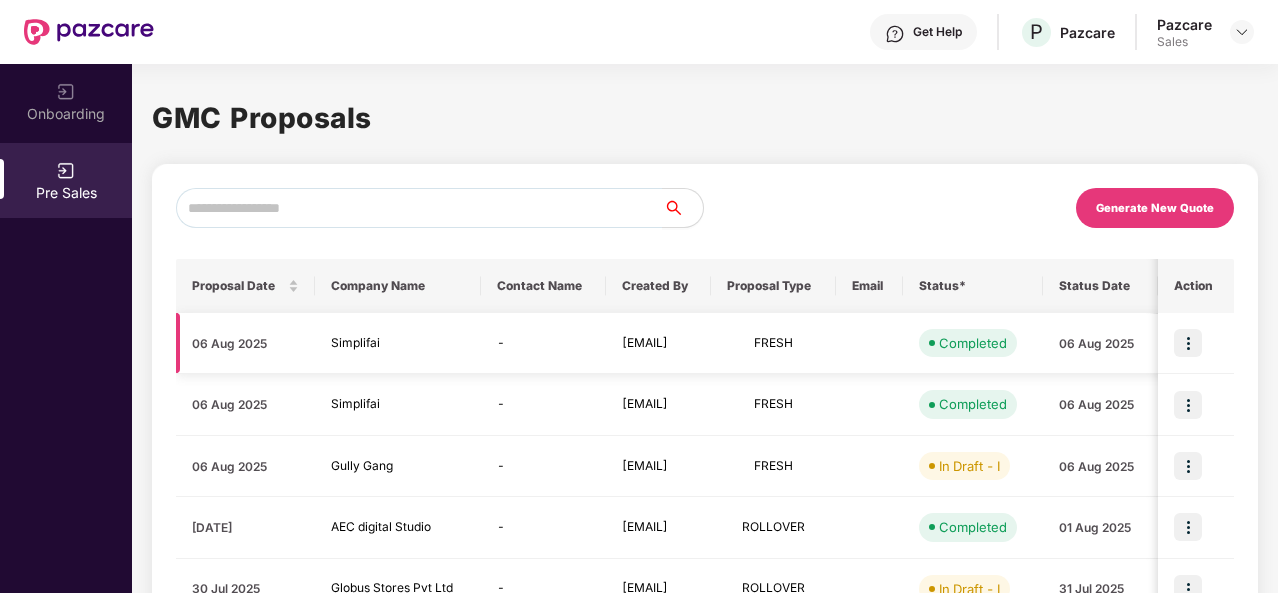 click at bounding box center [1188, 343] 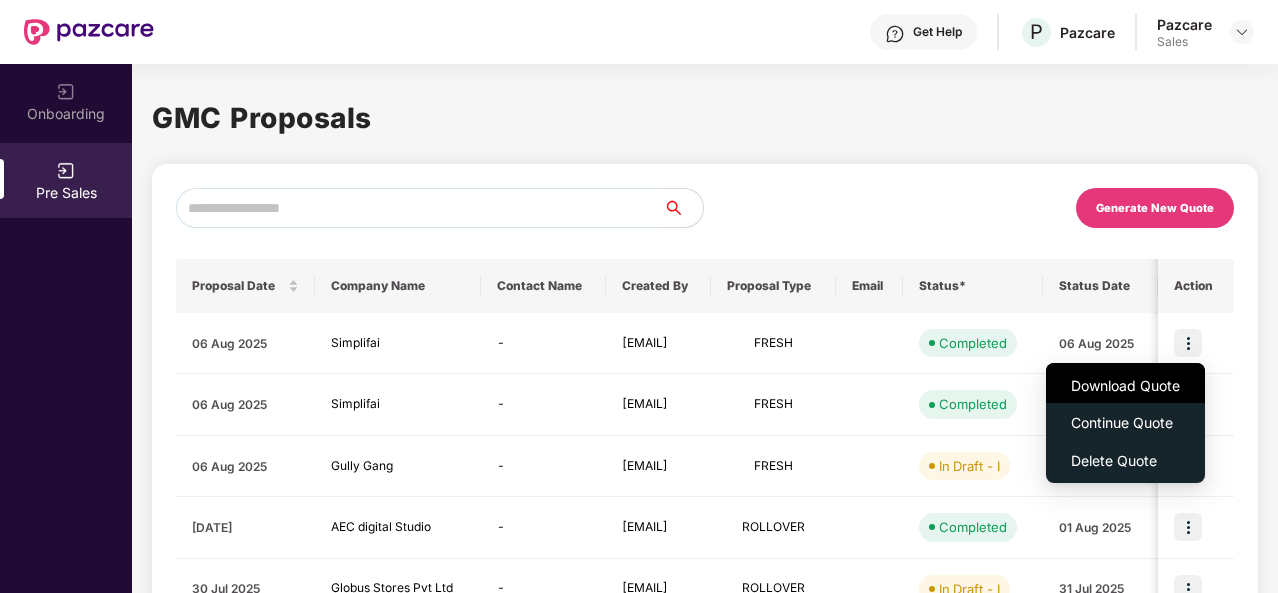 click on "Download Quote" at bounding box center [1125, 386] 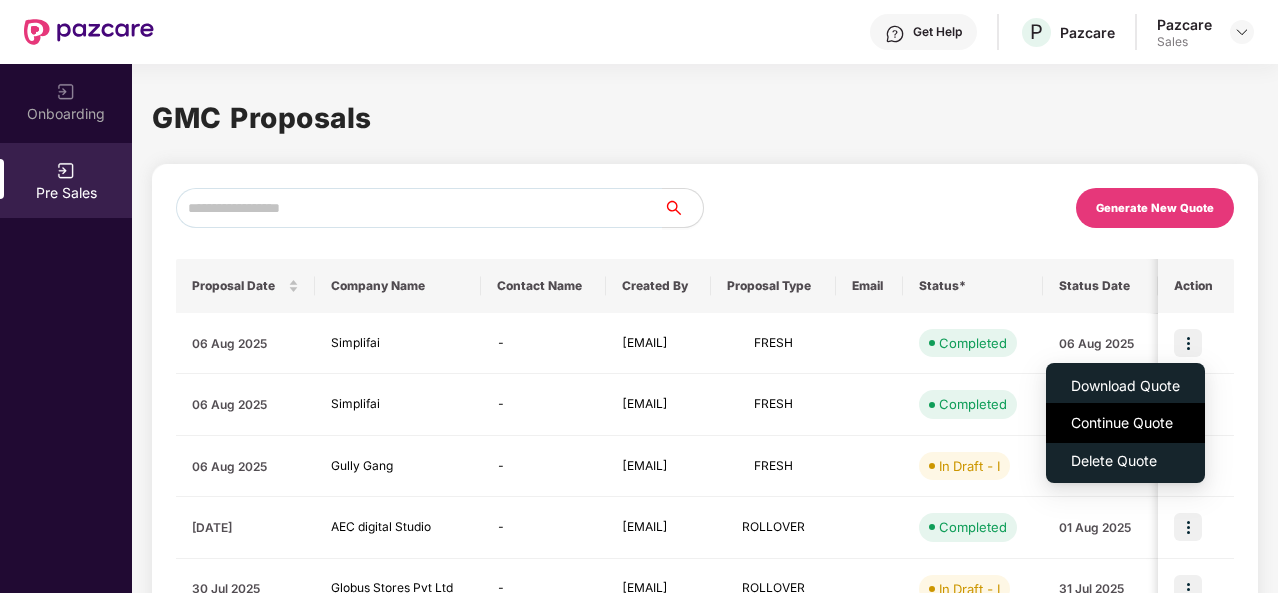 click on "Continue Quote" at bounding box center [1125, 423] 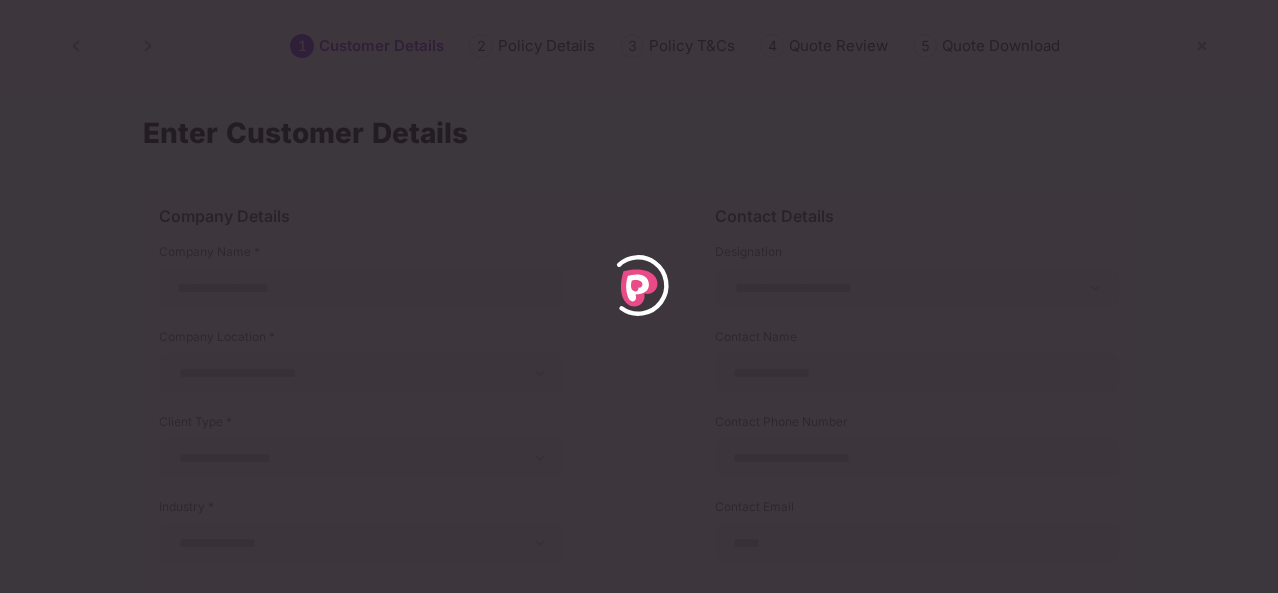 type on "*********" 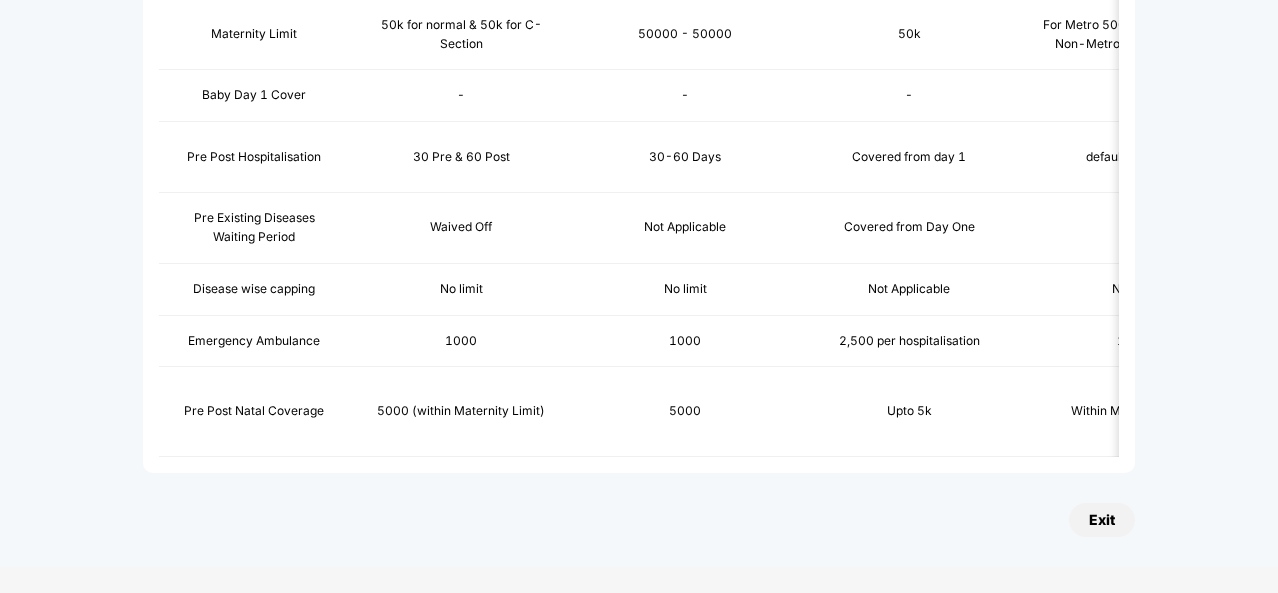 scroll, scrollTop: 0, scrollLeft: 0, axis: both 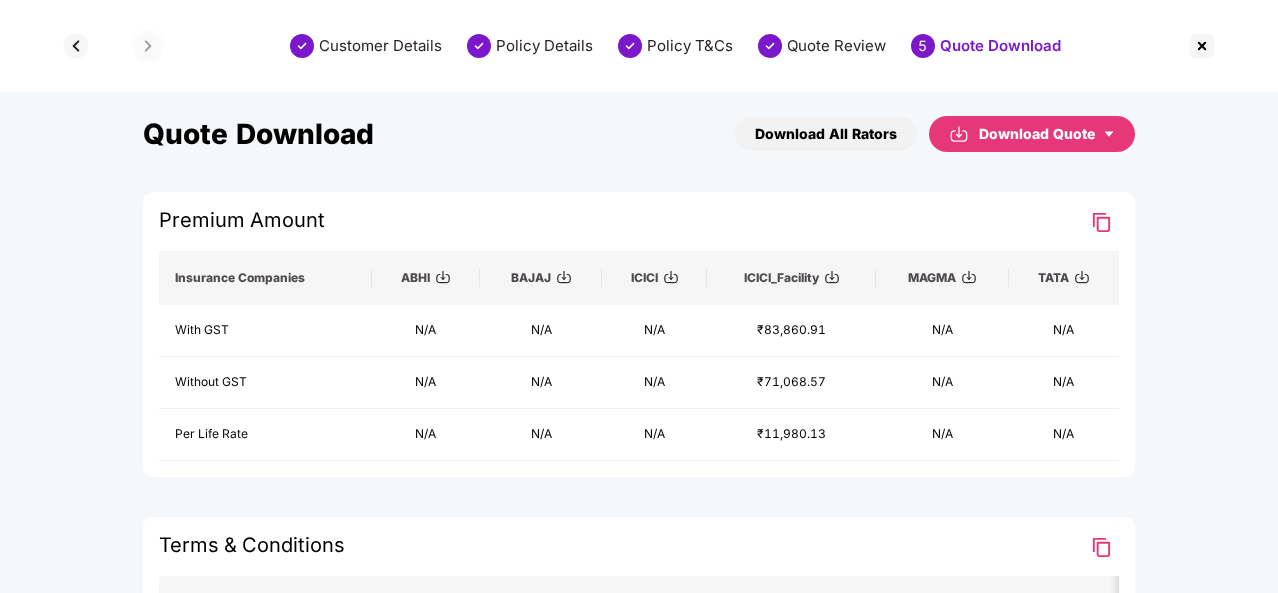click at bounding box center (76, 46) 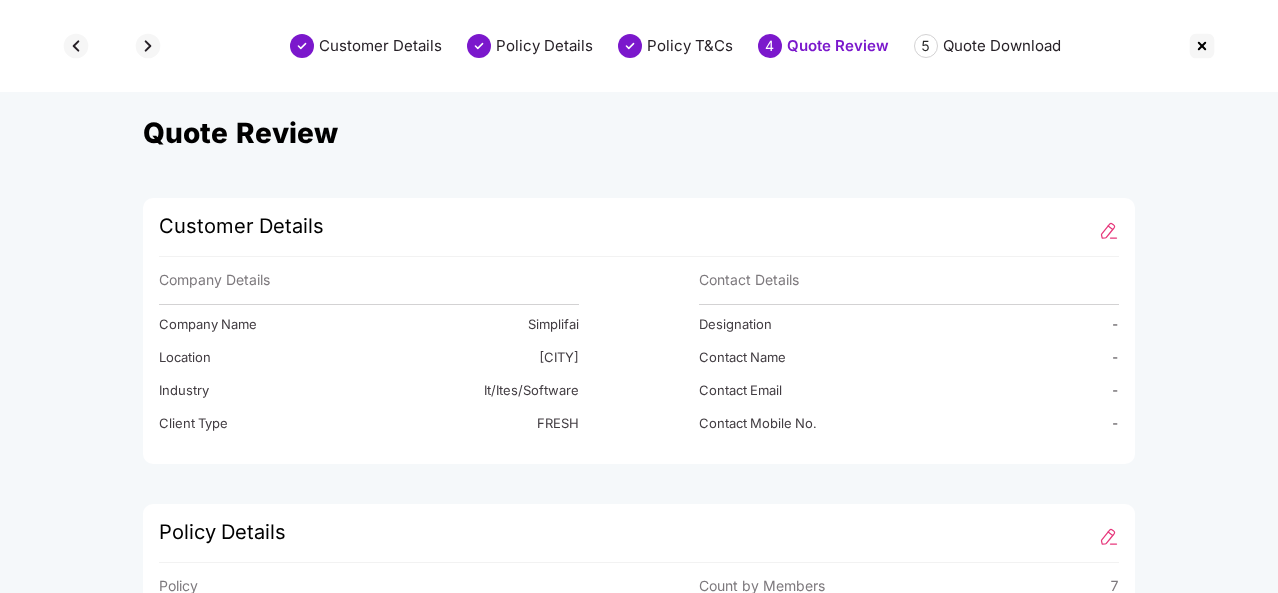 click at bounding box center [76, 46] 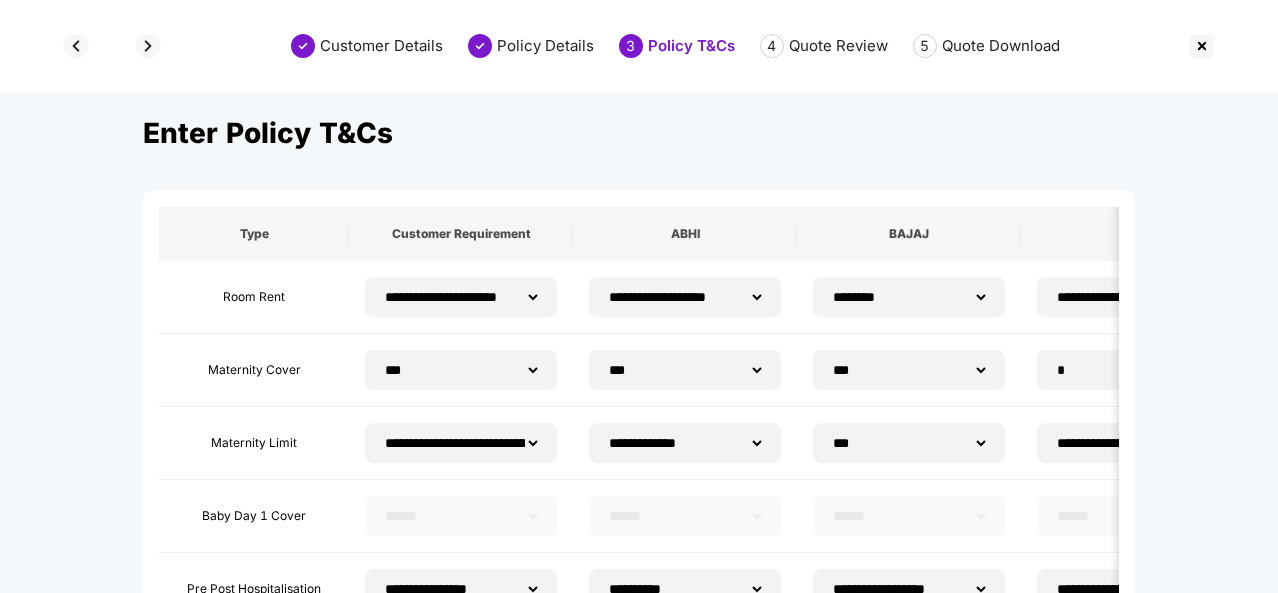 click at bounding box center [76, 46] 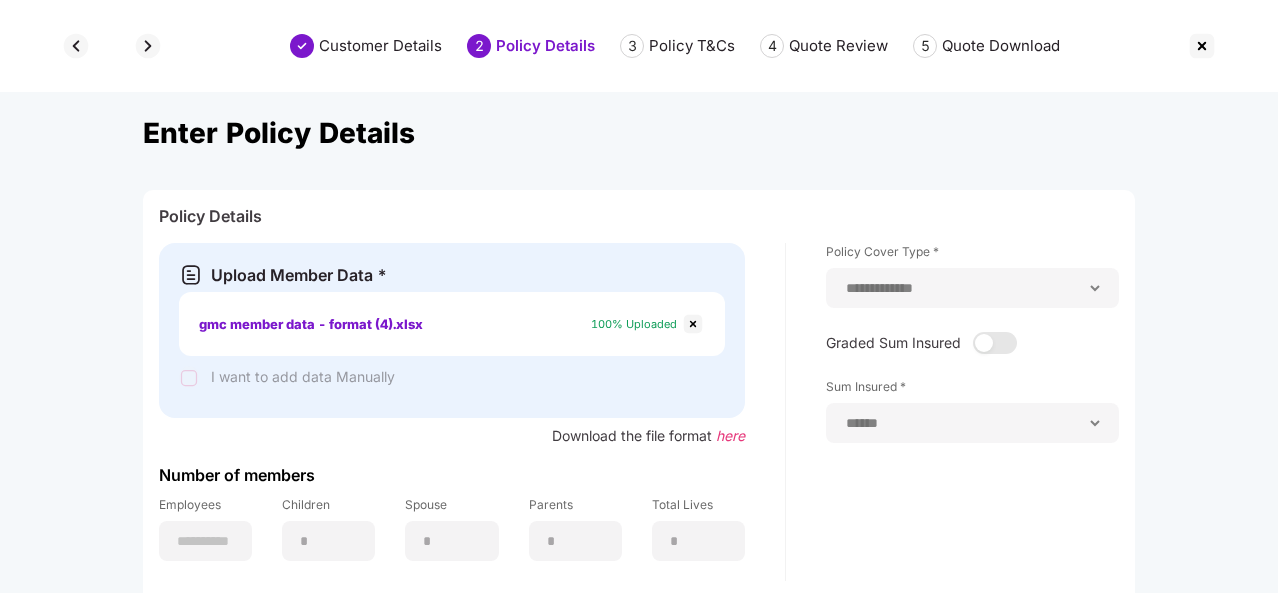 click at bounding box center (76, 46) 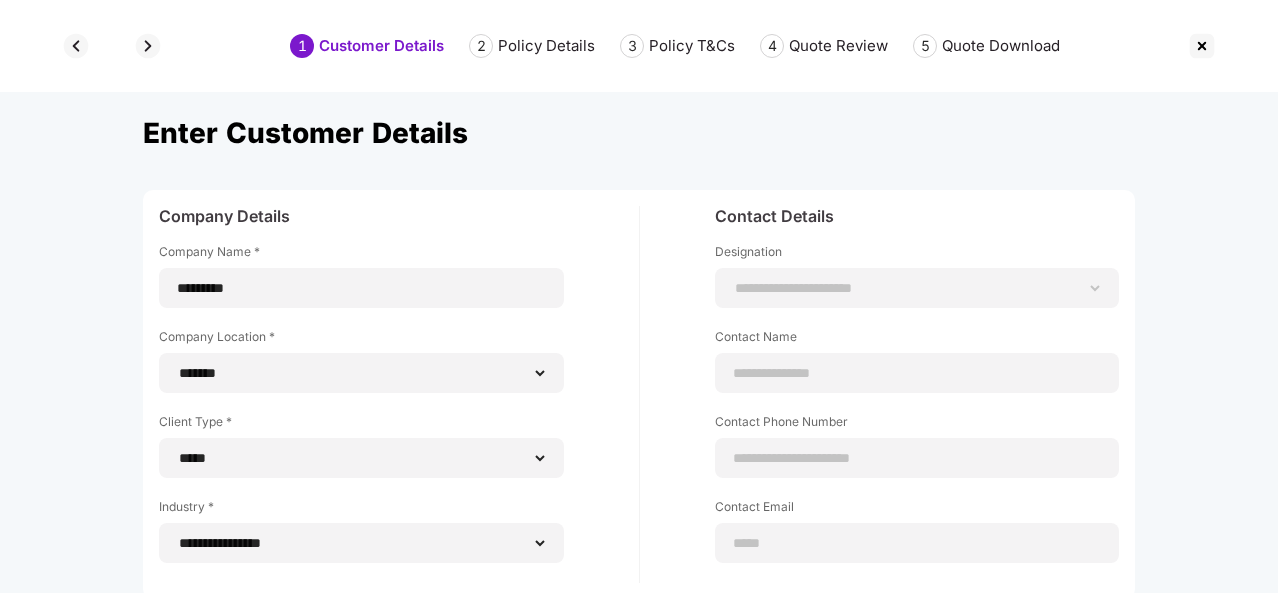 click at bounding box center (76, 46) 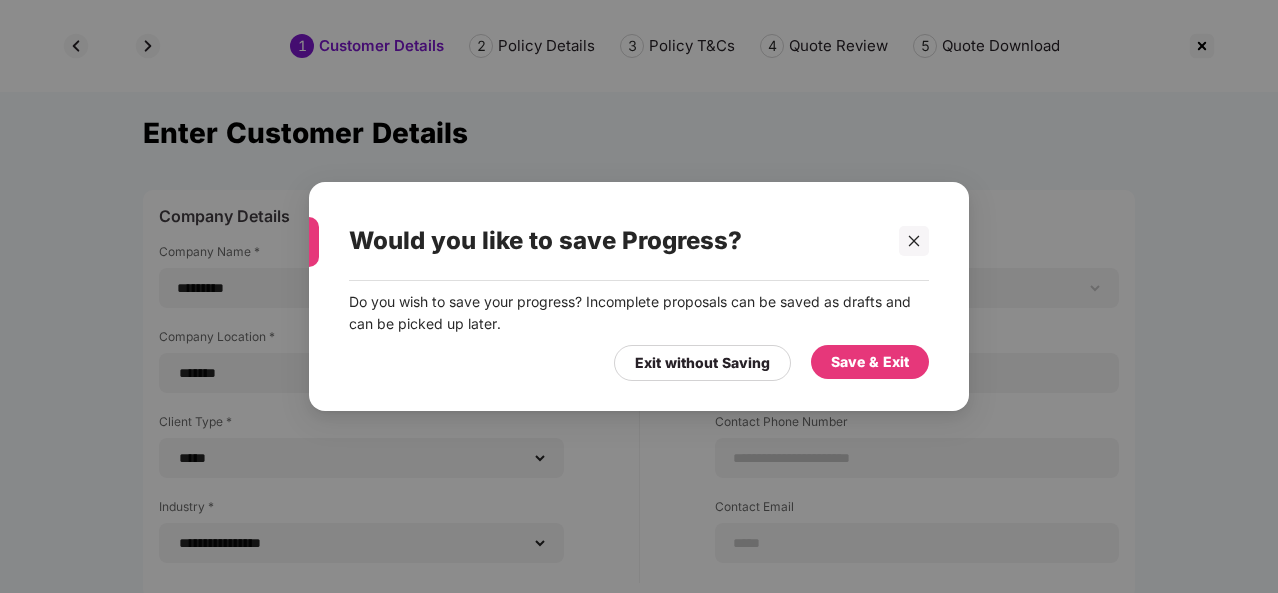 click on "Save & Exit" at bounding box center [870, 362] 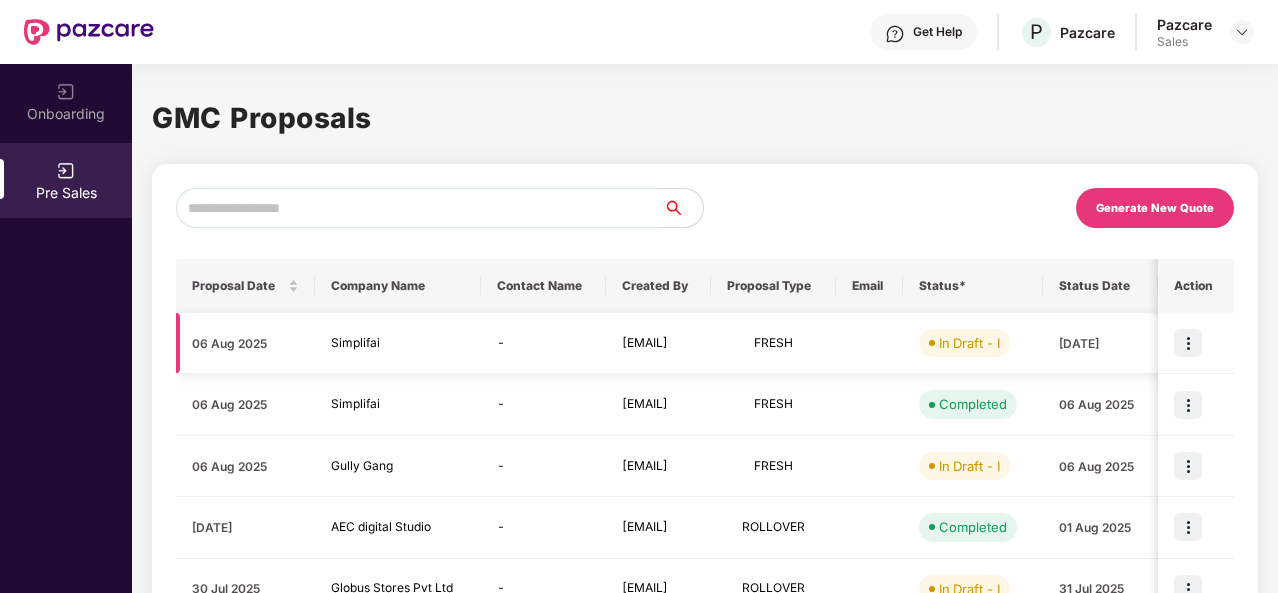 click at bounding box center (1188, 343) 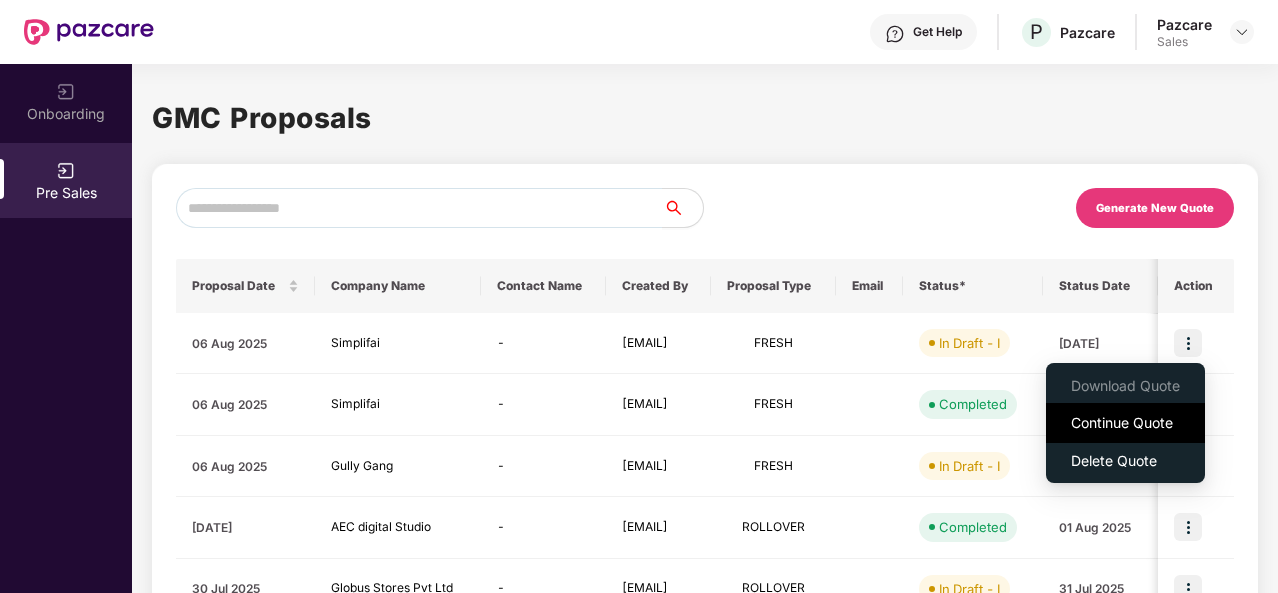 click on "Continue Quote" at bounding box center (1125, 423) 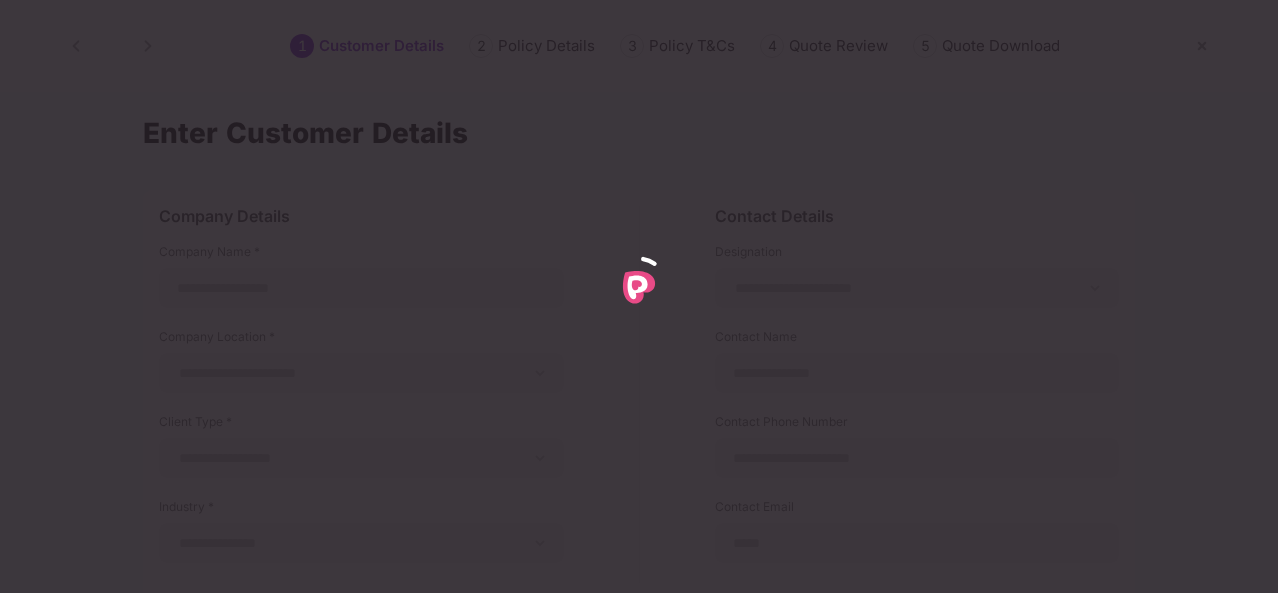 type on "*********" 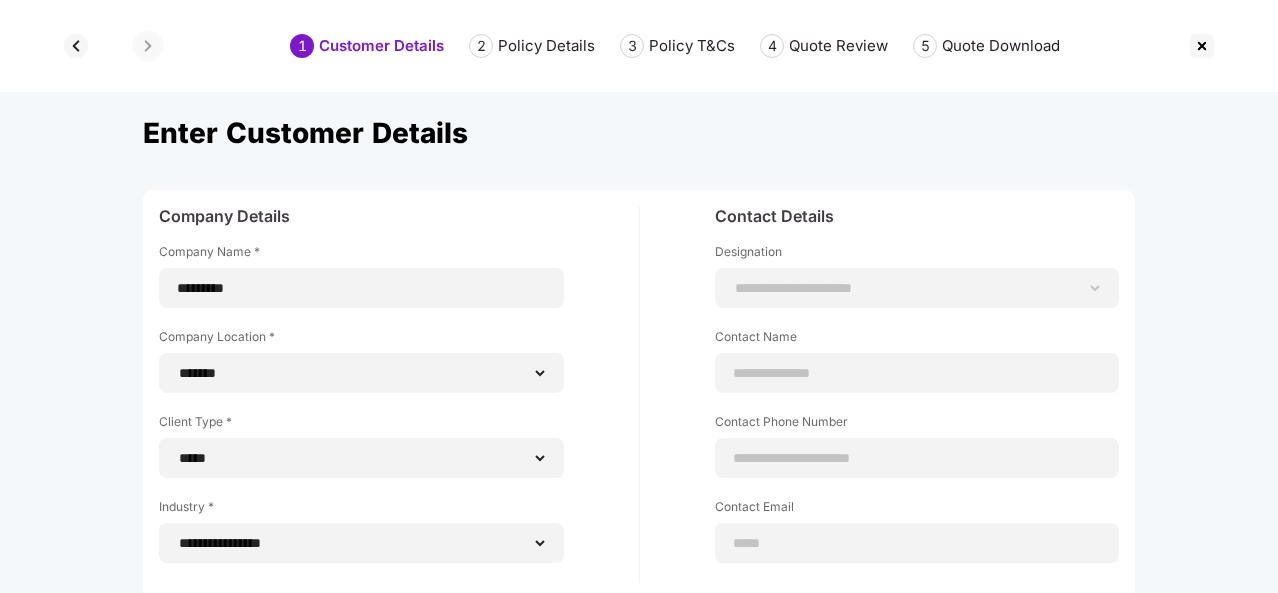 scroll, scrollTop: 132, scrollLeft: 0, axis: vertical 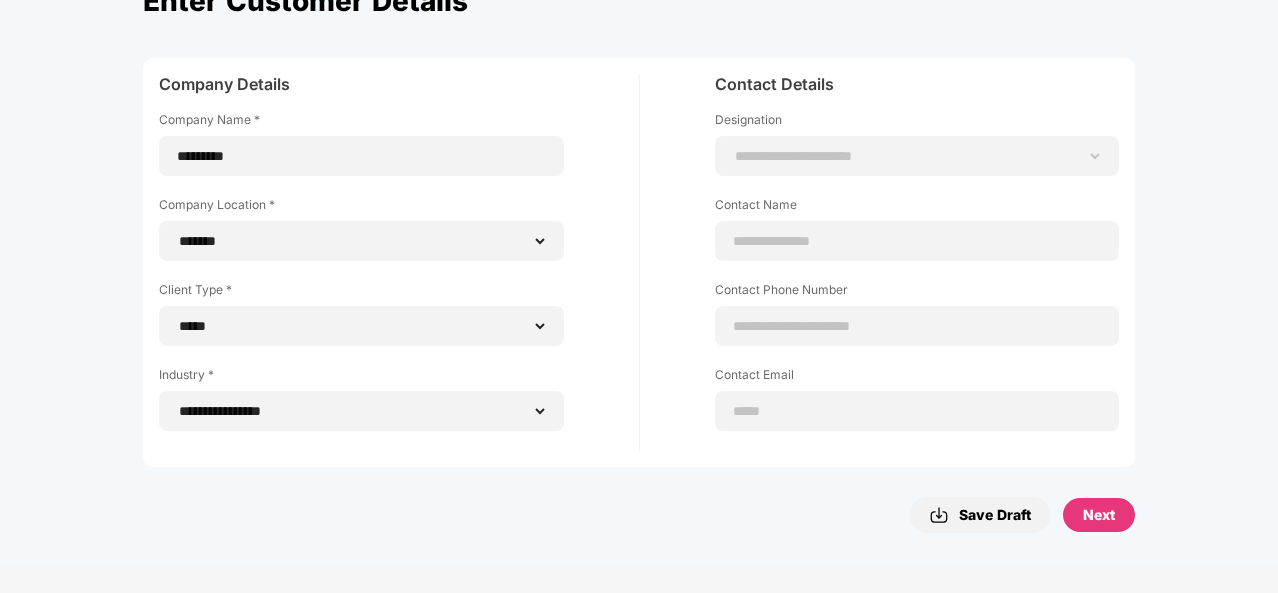 click on "Next" at bounding box center (1099, 515) 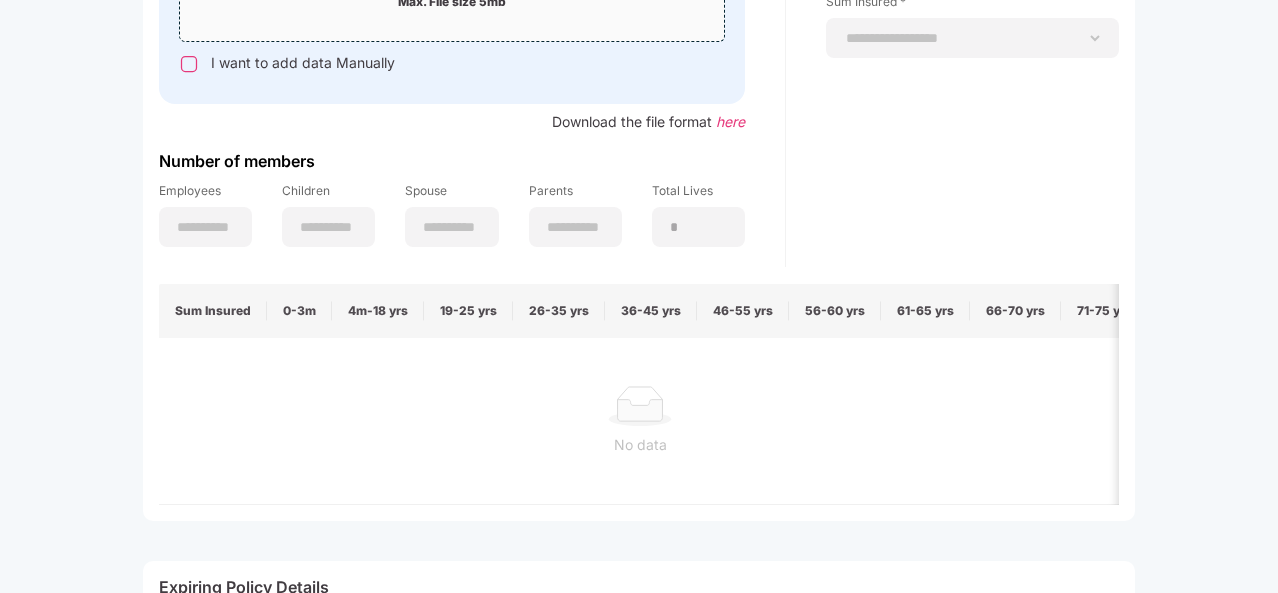 scroll, scrollTop: 684, scrollLeft: 0, axis: vertical 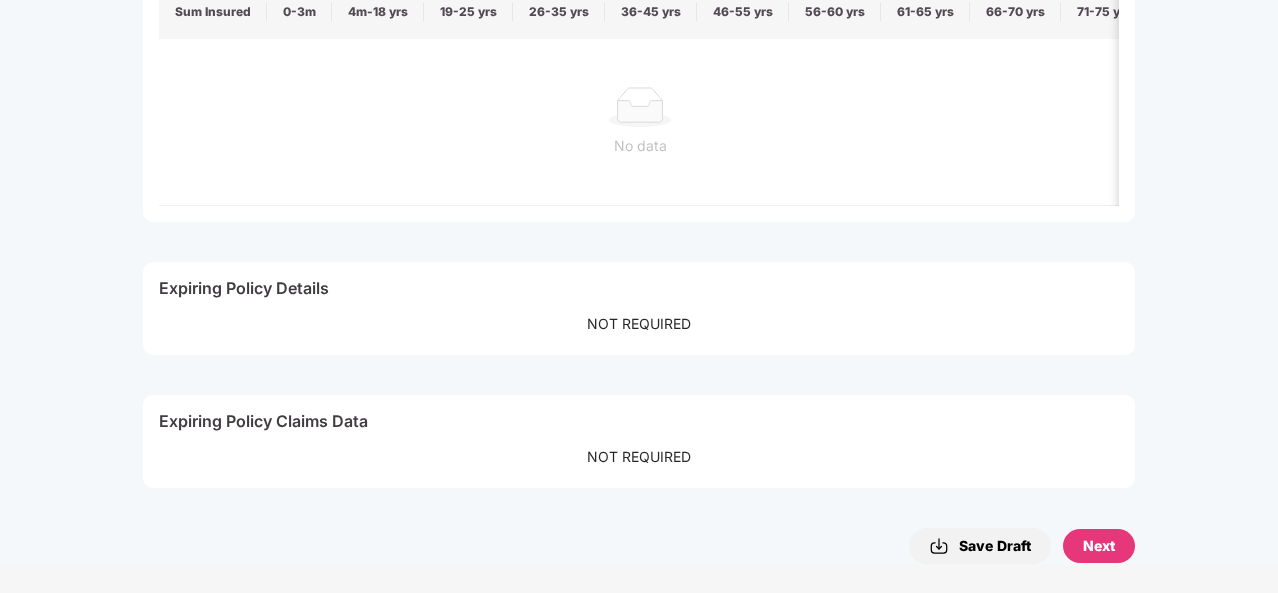 click on "Next" at bounding box center (1099, 546) 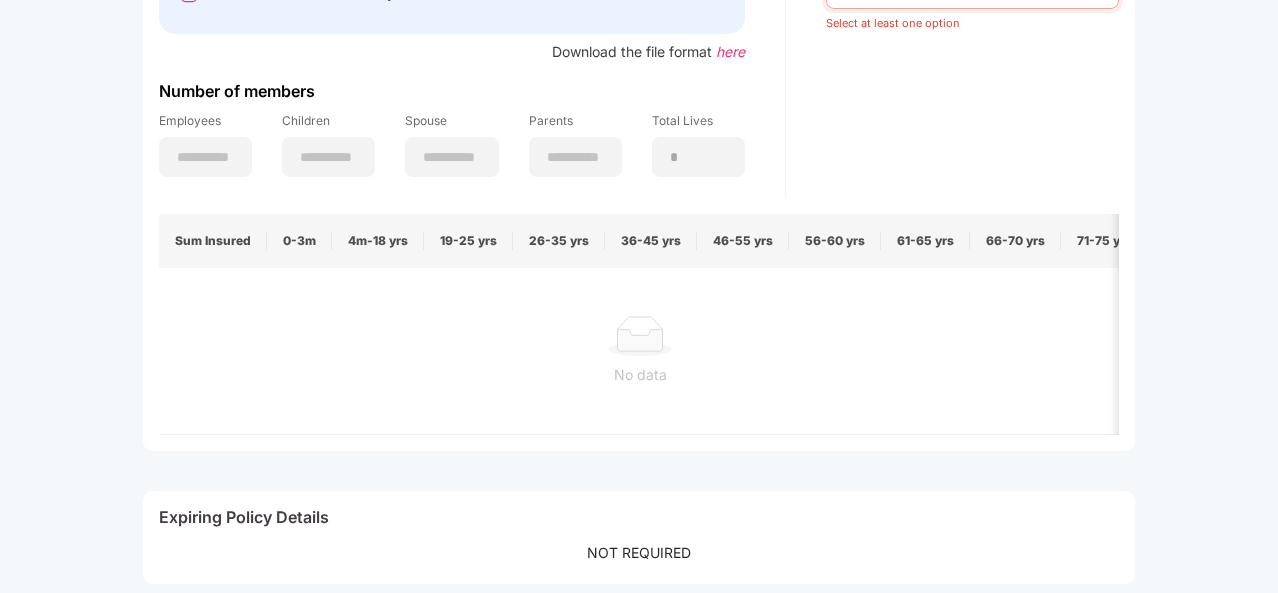scroll, scrollTop: 180, scrollLeft: 0, axis: vertical 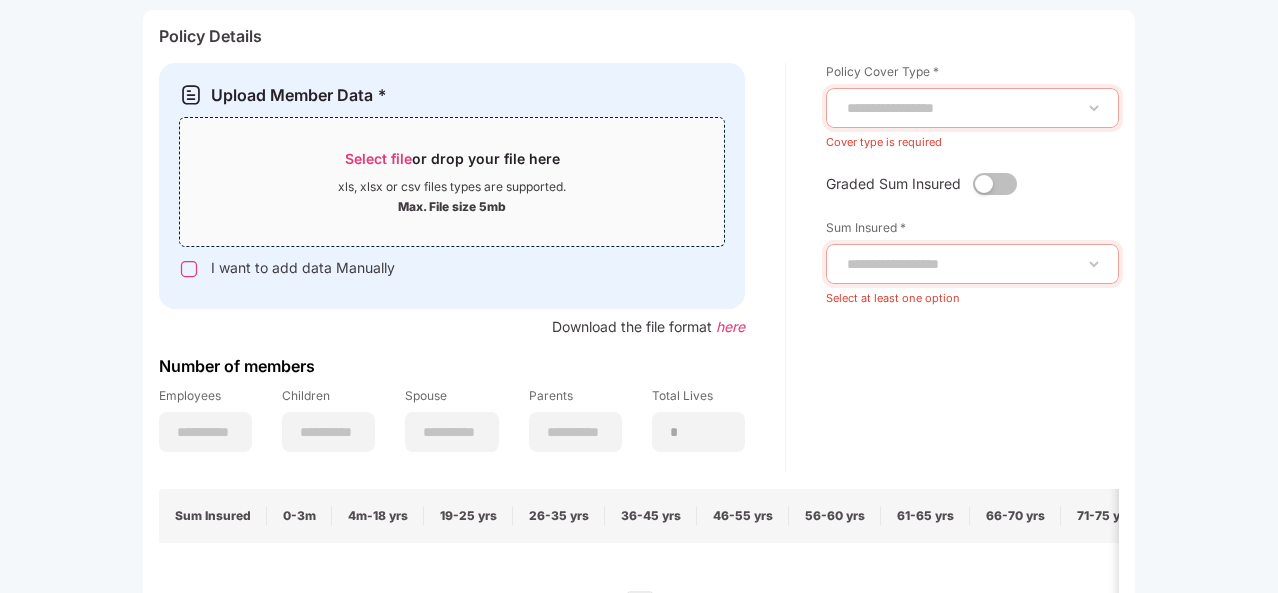 click on "Select file" at bounding box center (378, 158) 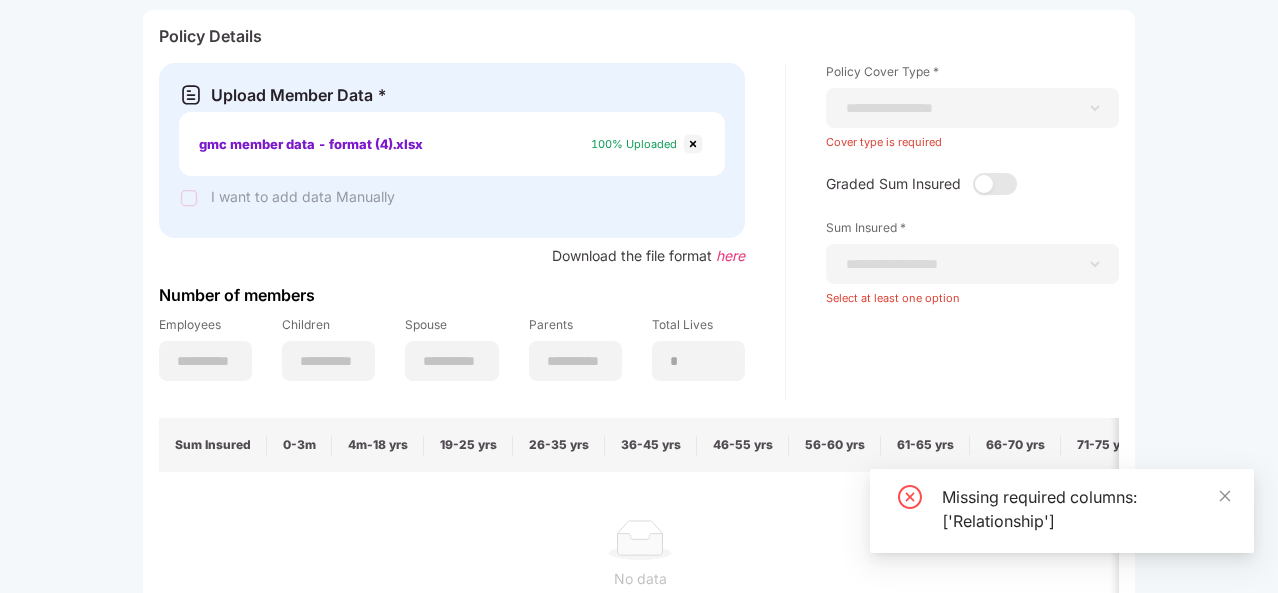 click on "here" at bounding box center (730, 255) 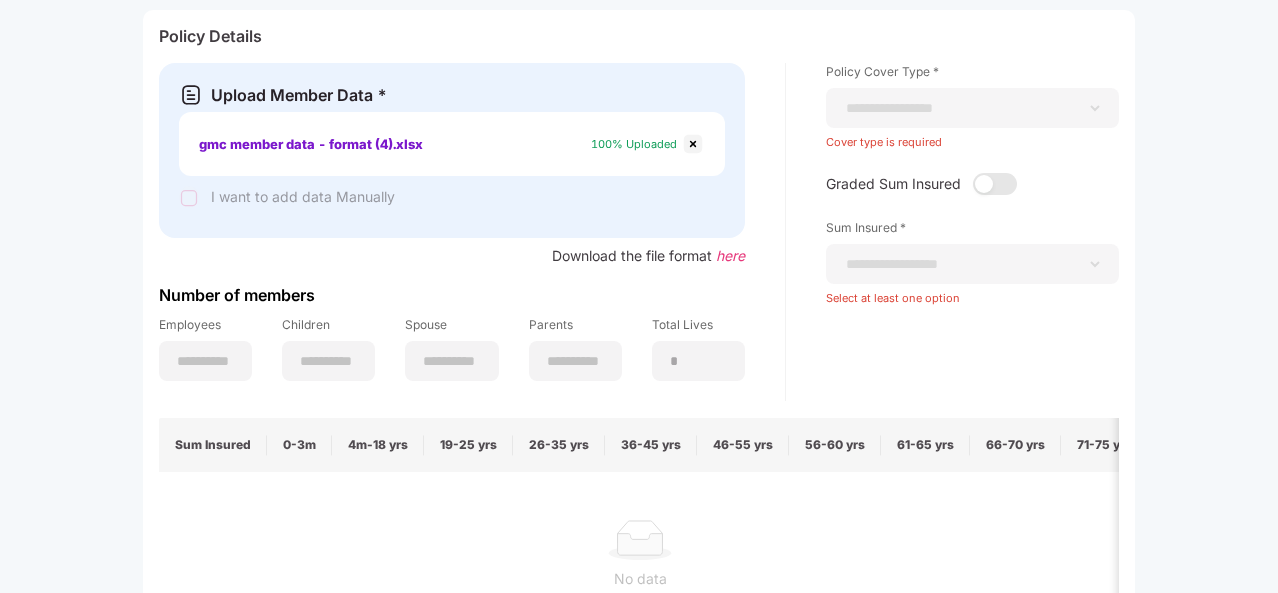 click at bounding box center (693, 144) 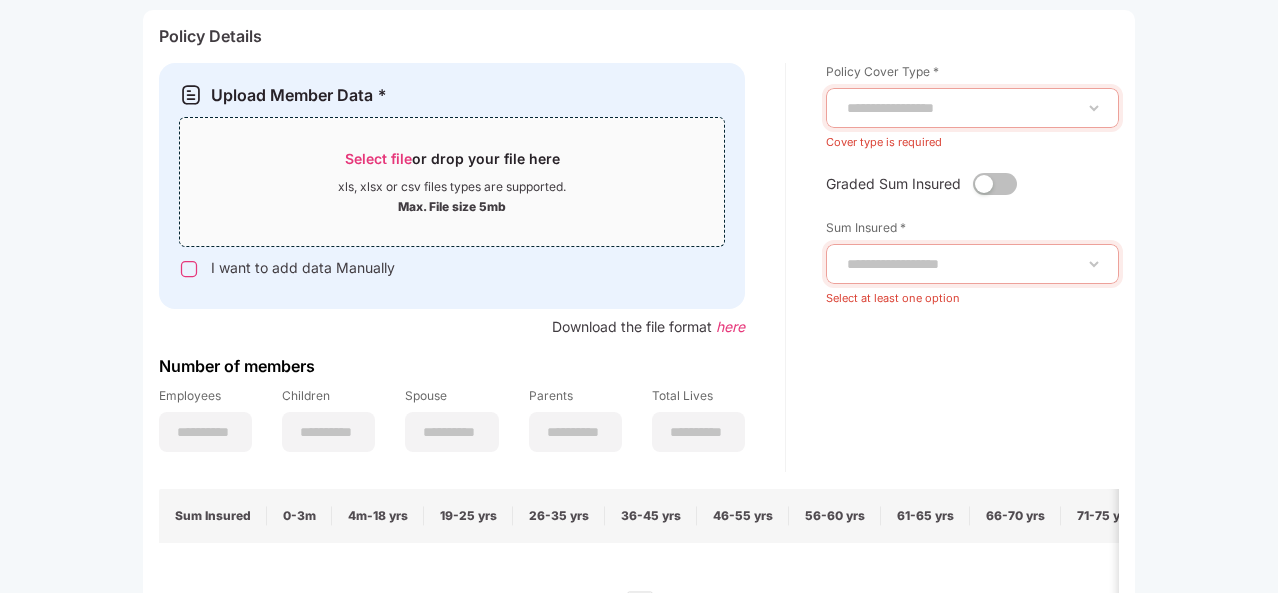 click on "Select file" at bounding box center [378, 158] 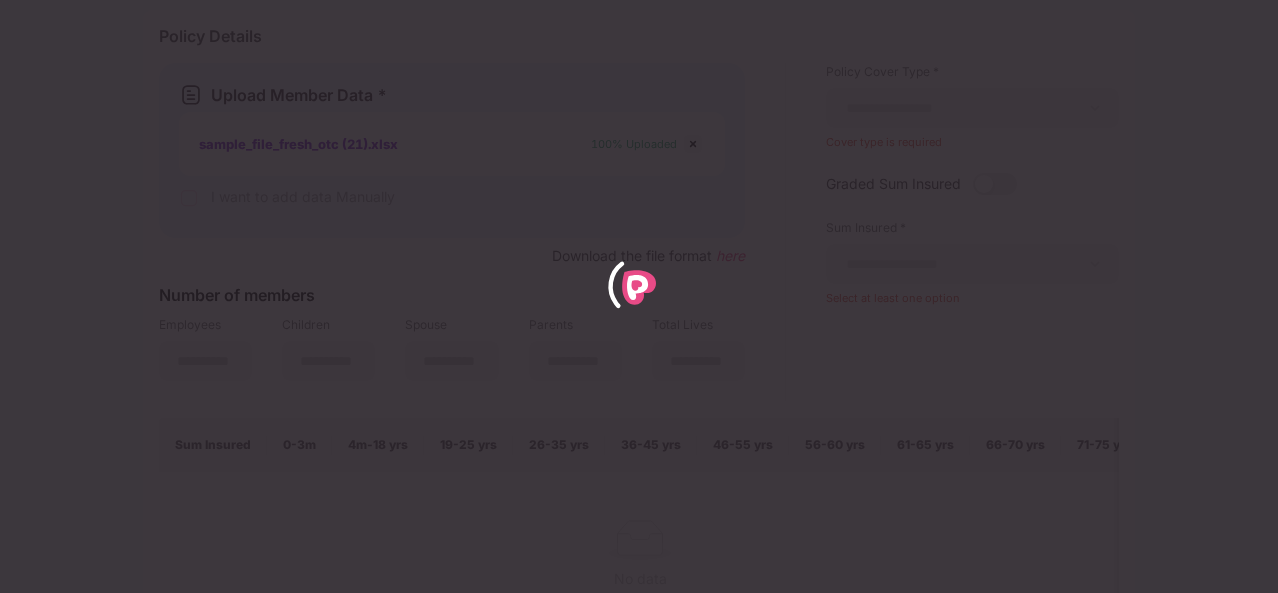 type on "*" 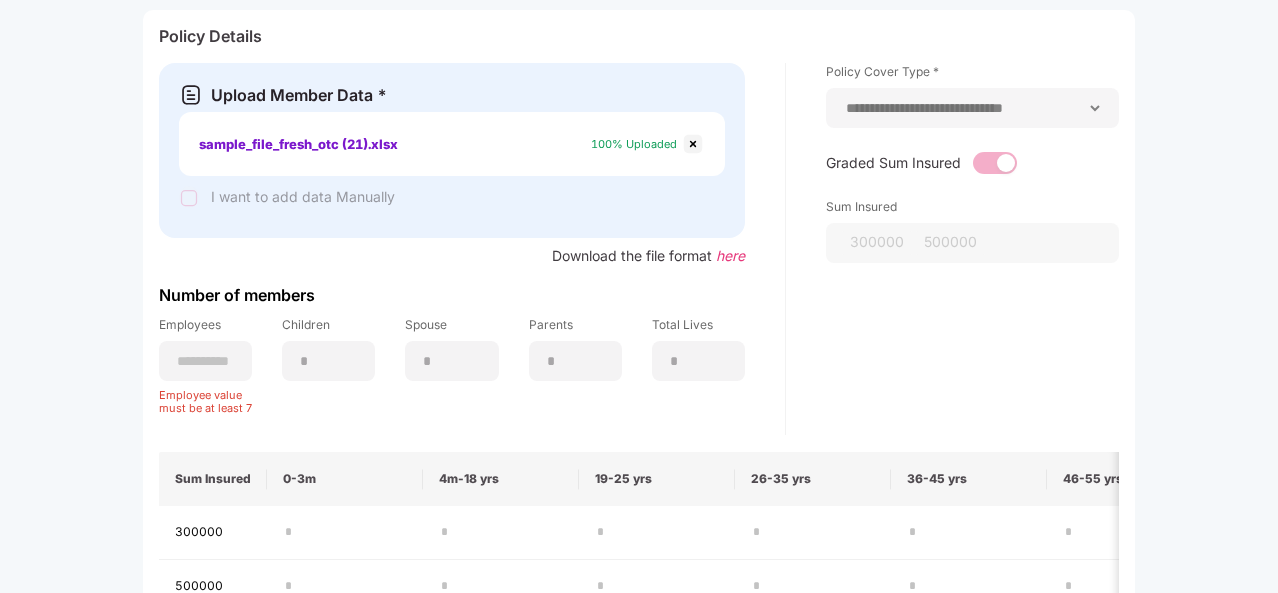 click at bounding box center [693, 144] 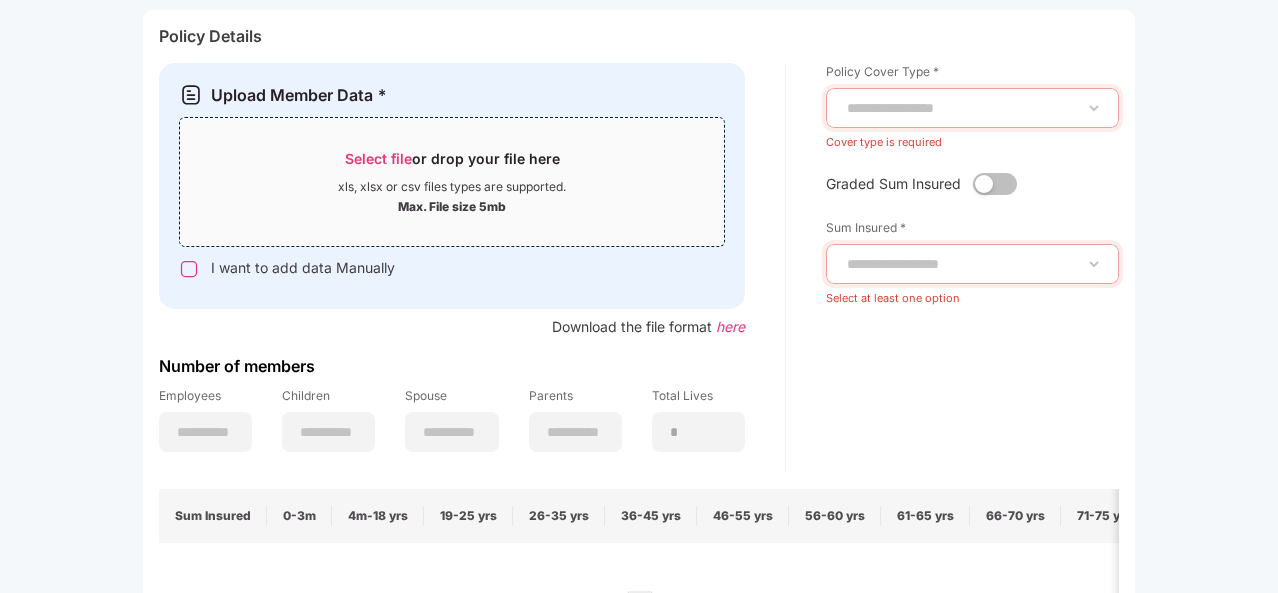 click on "Select file" at bounding box center (378, 158) 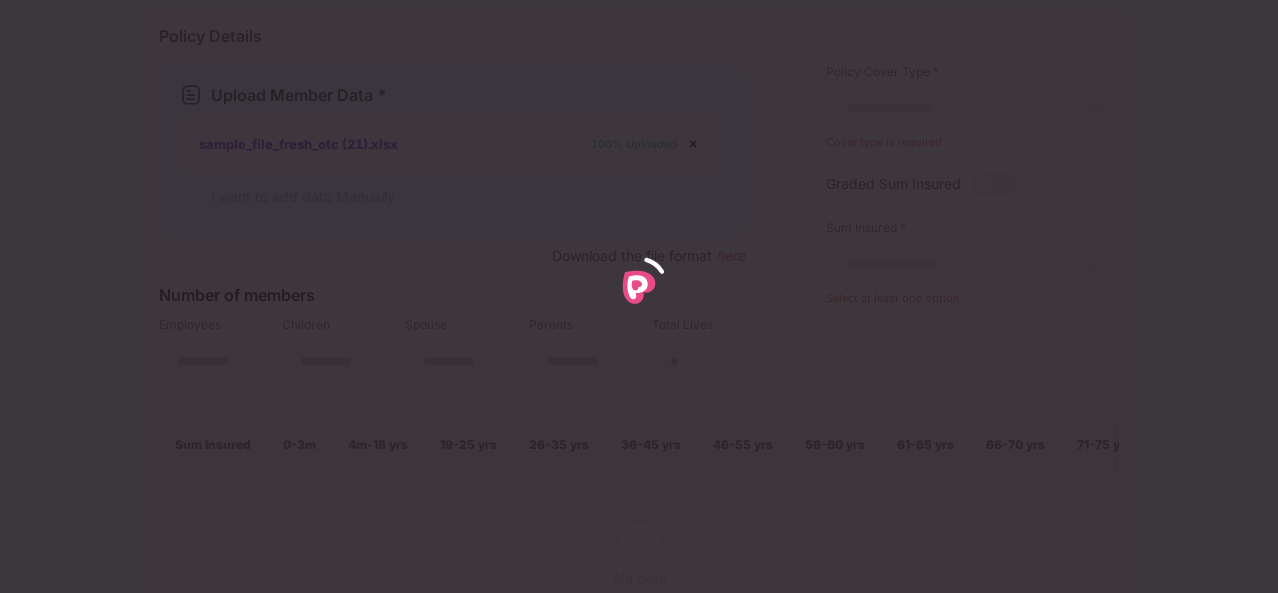 type on "*" 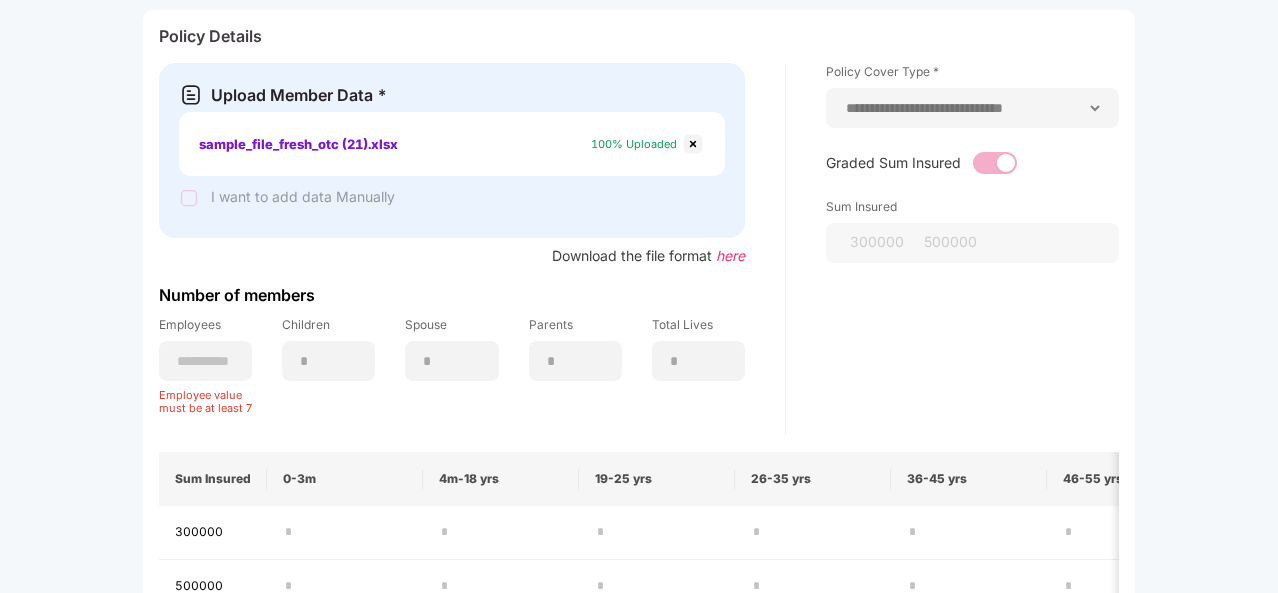 click at bounding box center [693, 144] 